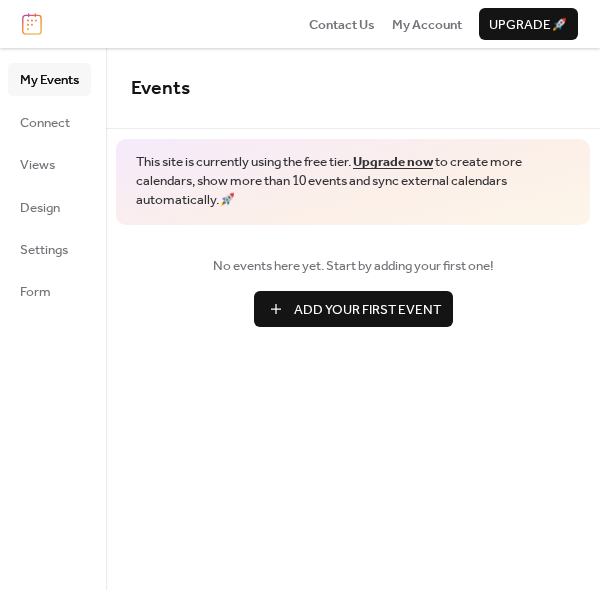scroll, scrollTop: 0, scrollLeft: 0, axis: both 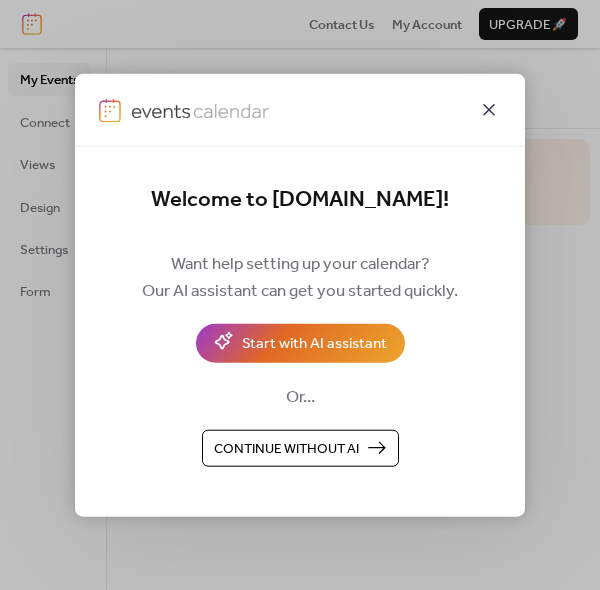 click 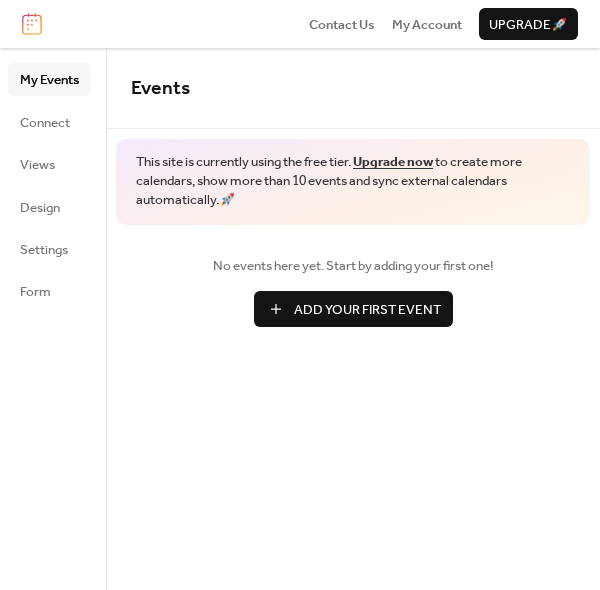 click on "My Events" at bounding box center [49, 80] 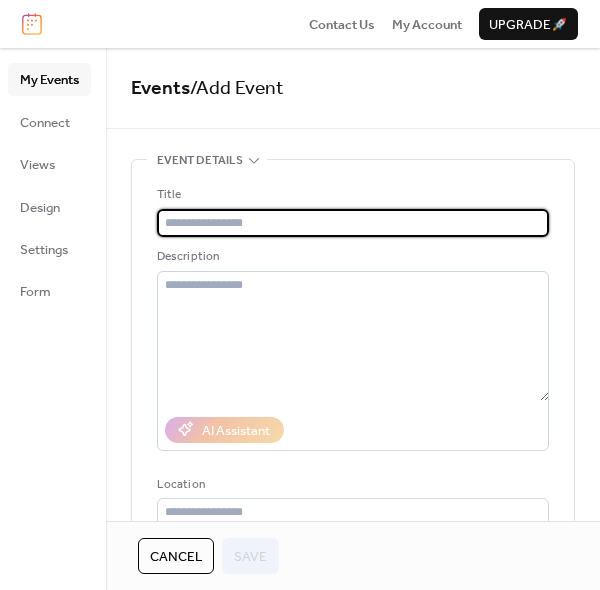 click at bounding box center [353, 223] 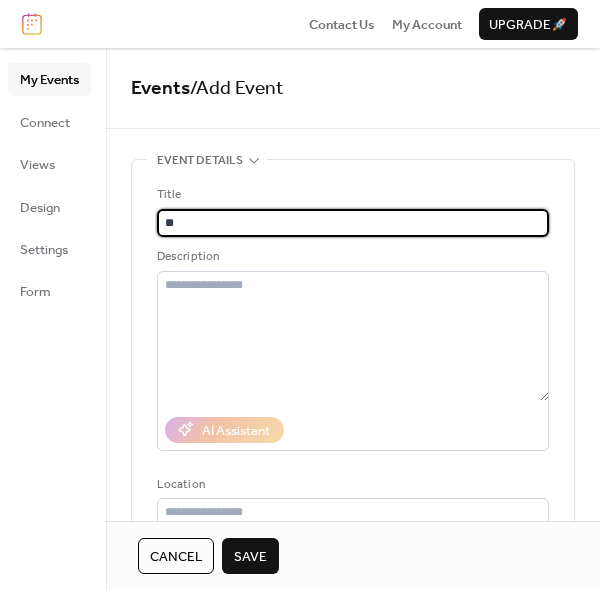 type on "*" 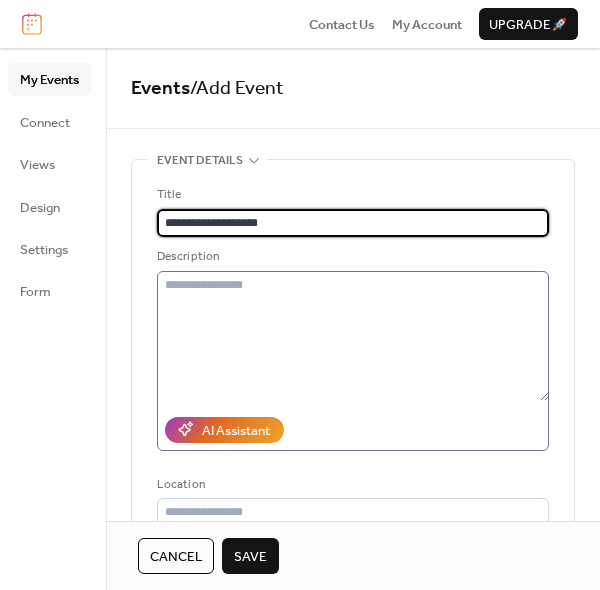 type on "**********" 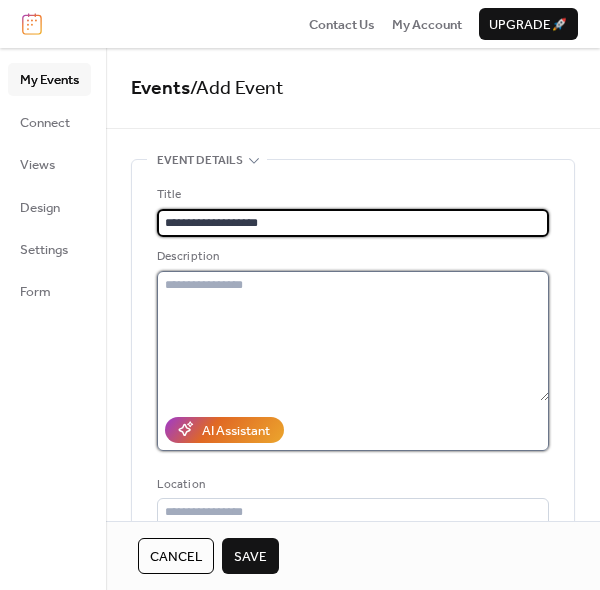 click at bounding box center (353, 336) 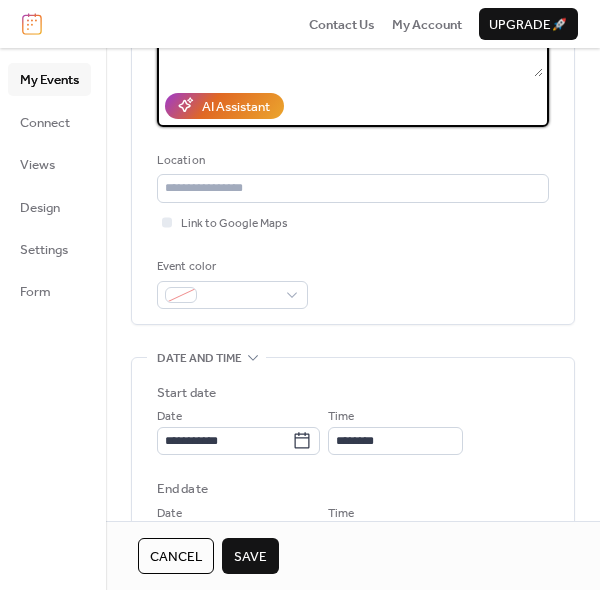 scroll, scrollTop: 326, scrollLeft: 0, axis: vertical 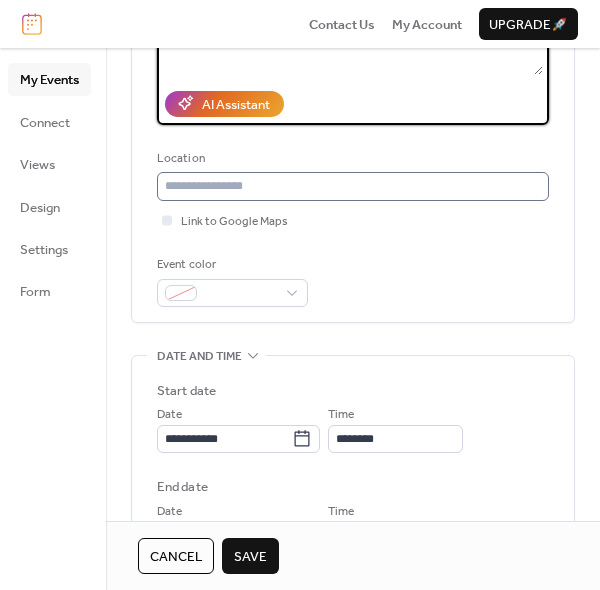 type on "**********" 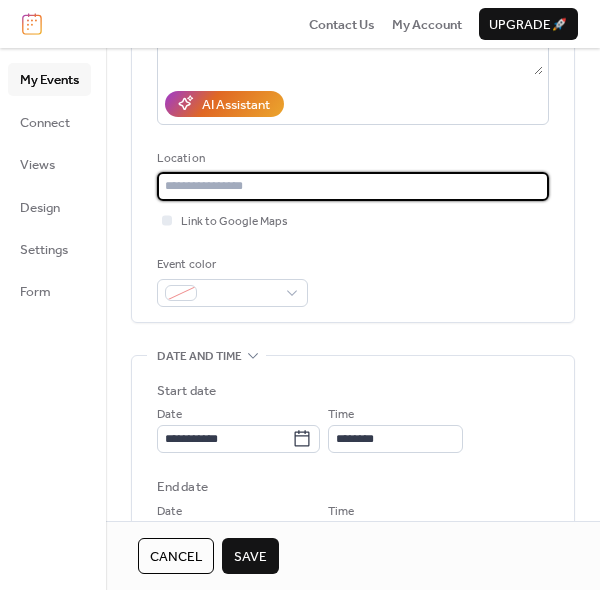click at bounding box center [353, 186] 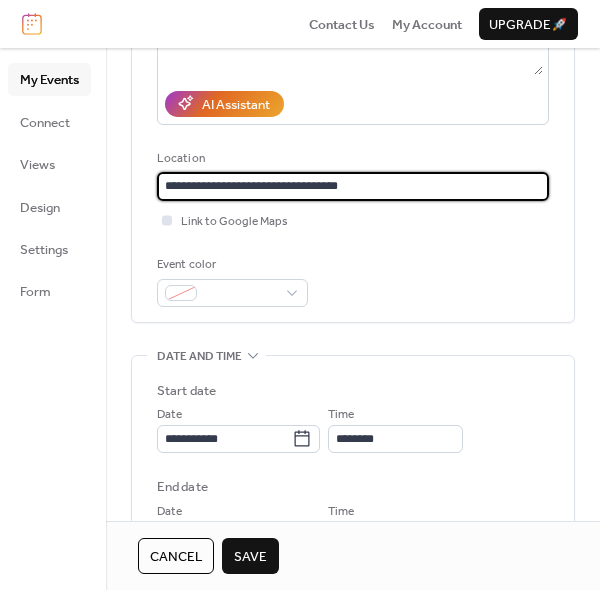 type on "**********" 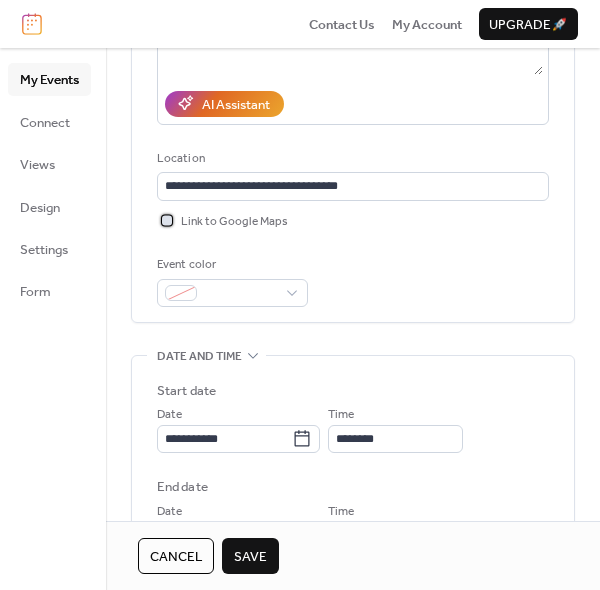 click on "Link to Google Maps" at bounding box center [234, 222] 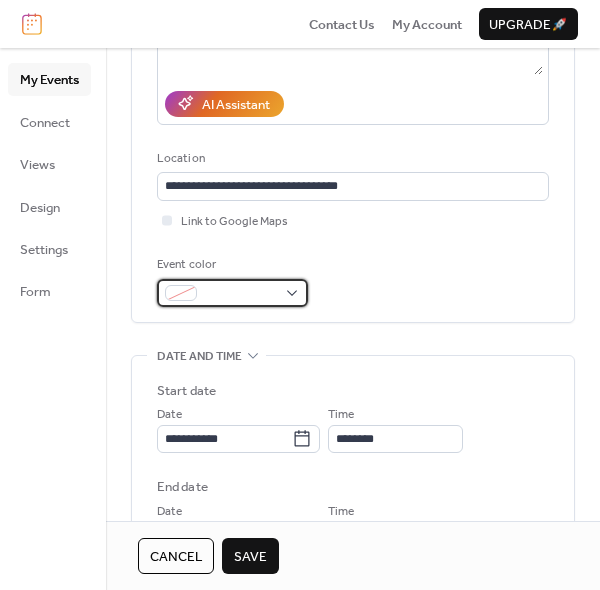 click at bounding box center (232, 293) 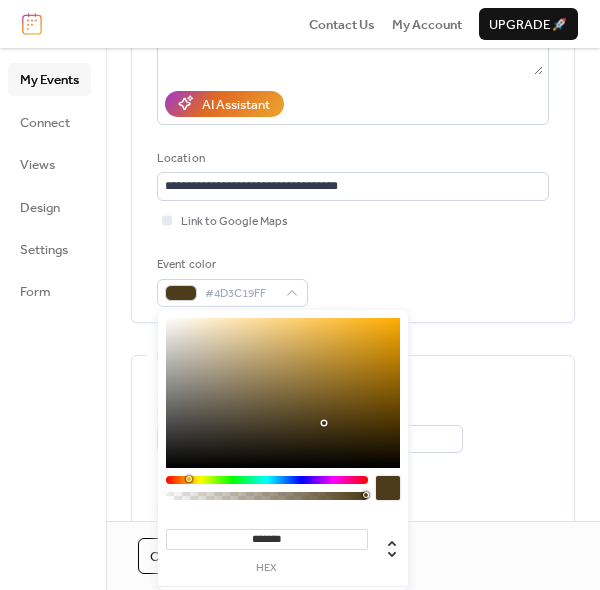 drag, startPoint x: 308, startPoint y: 477, endPoint x: 188, endPoint y: 479, distance: 120.01666 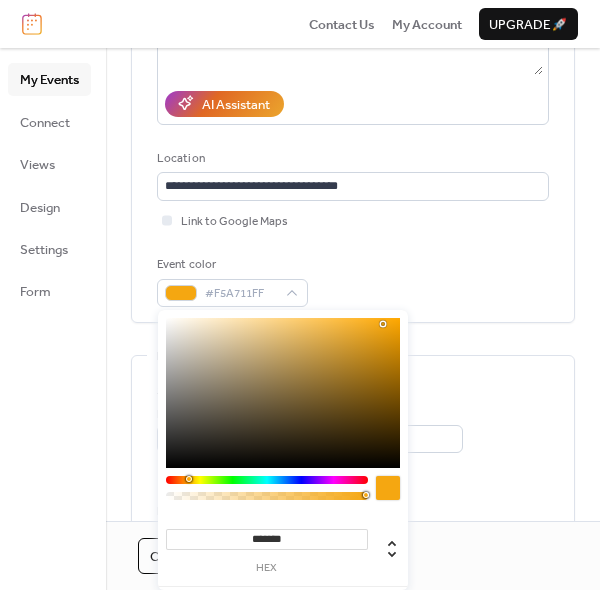 drag, startPoint x: 323, startPoint y: 419, endPoint x: 384, endPoint y: 323, distance: 113.74094 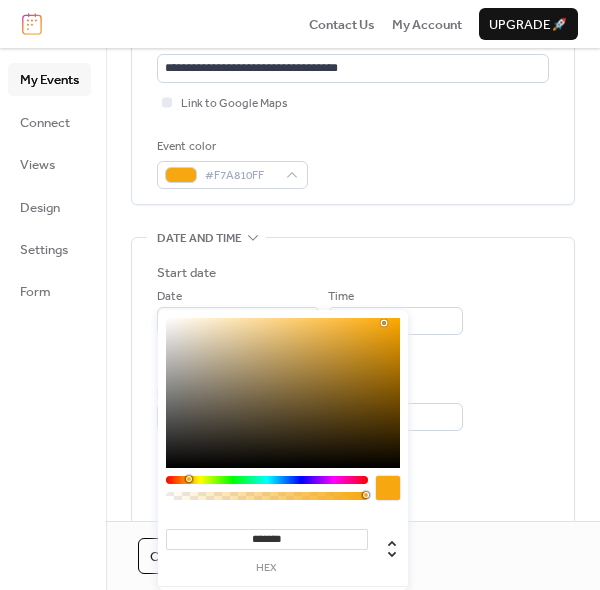 scroll, scrollTop: 464, scrollLeft: 0, axis: vertical 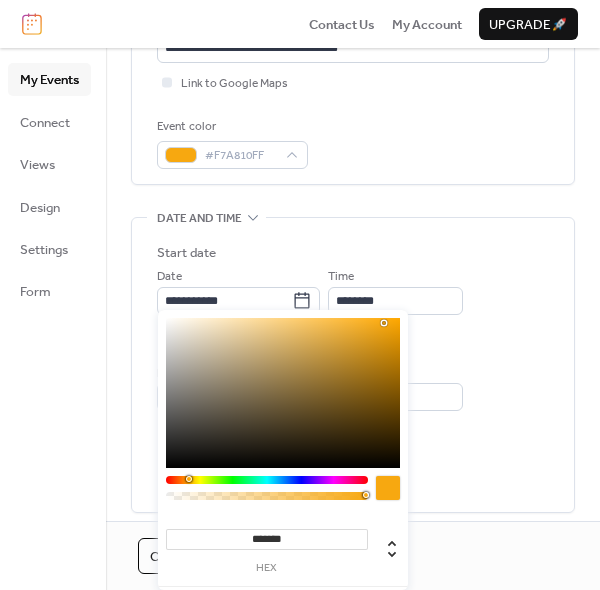 click on "**********" at bounding box center [353, 387] 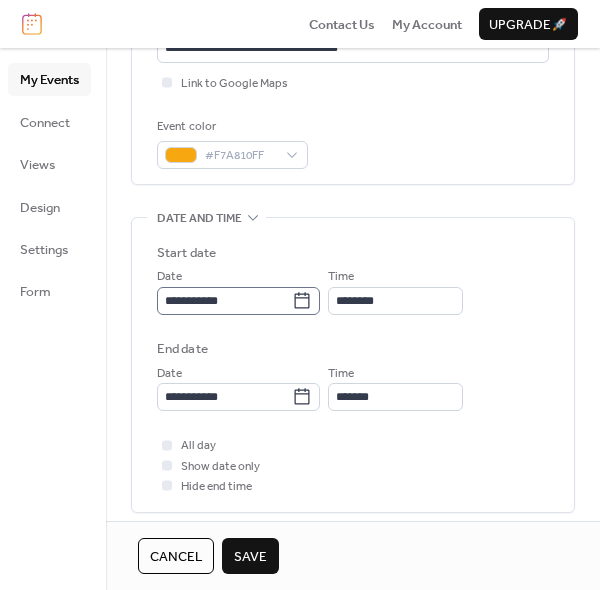 click 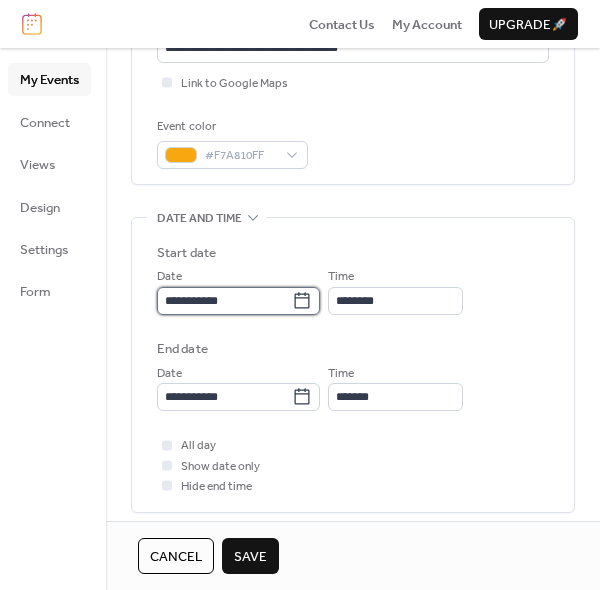 click on "**********" at bounding box center [224, 301] 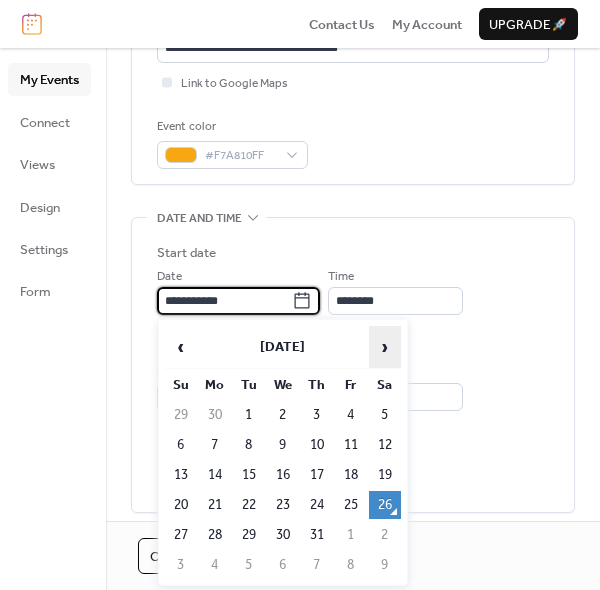 click on "›" at bounding box center (385, 347) 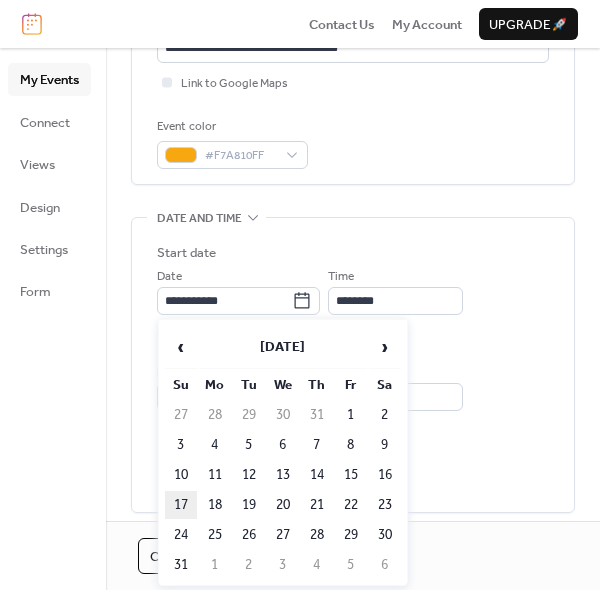 click on "17" at bounding box center [181, 505] 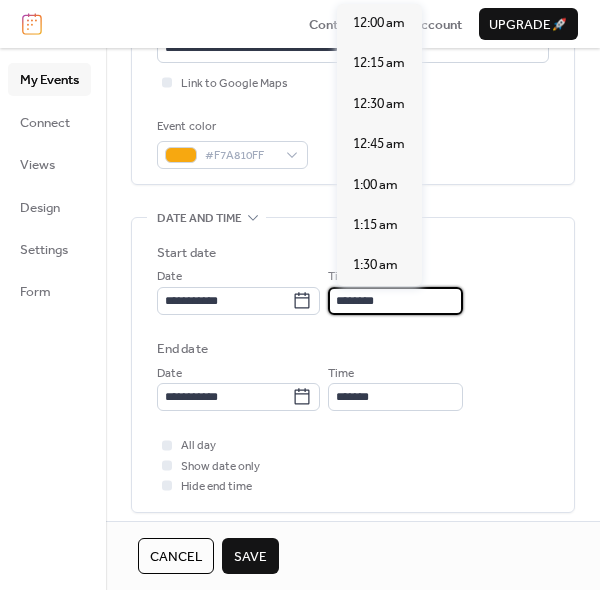 click on "********" at bounding box center [395, 301] 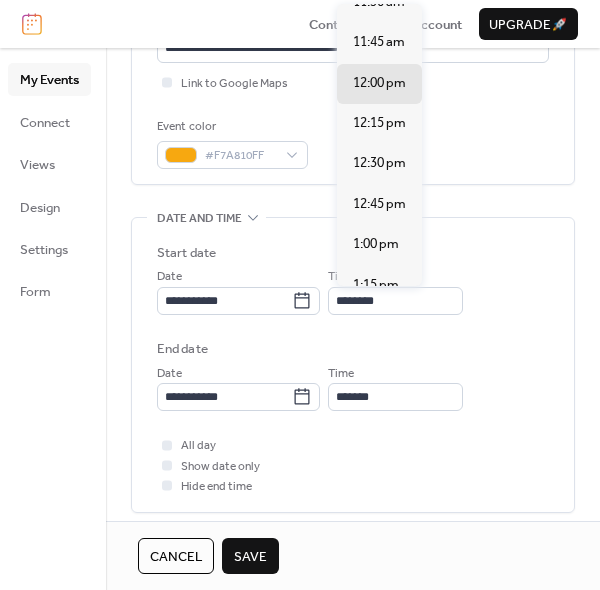 scroll, scrollTop: 1858, scrollLeft: 0, axis: vertical 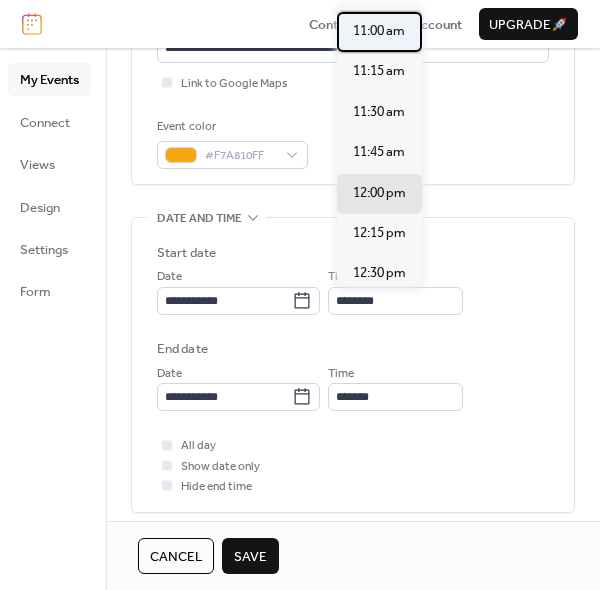 click on "11:00 am" at bounding box center (379, 31) 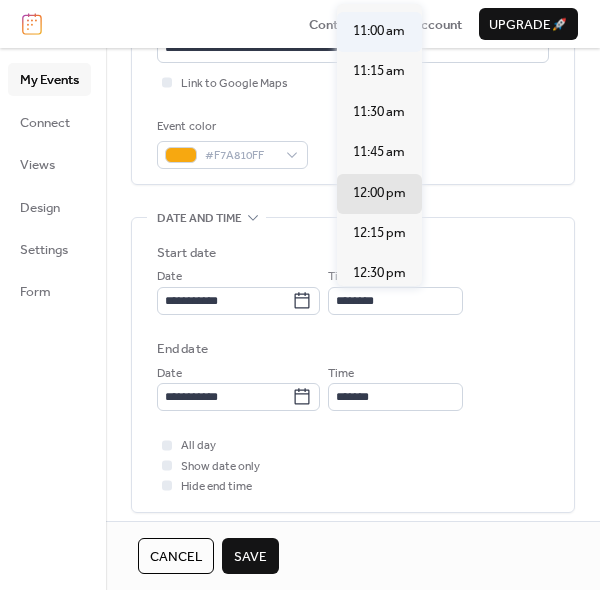 type on "********" 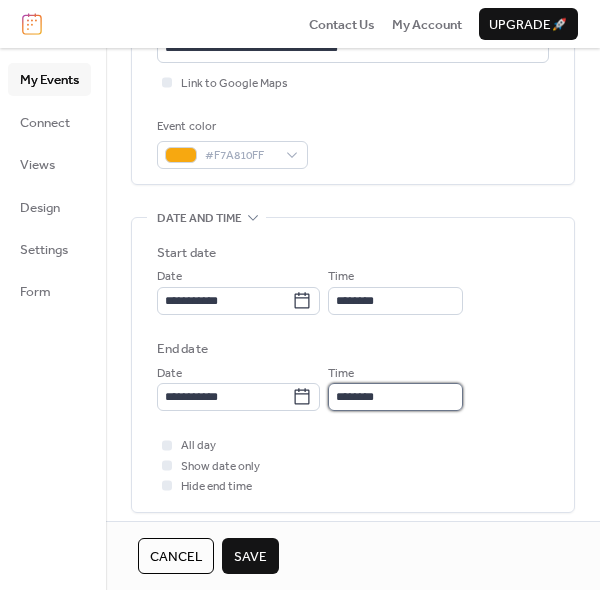 click on "********" at bounding box center [395, 397] 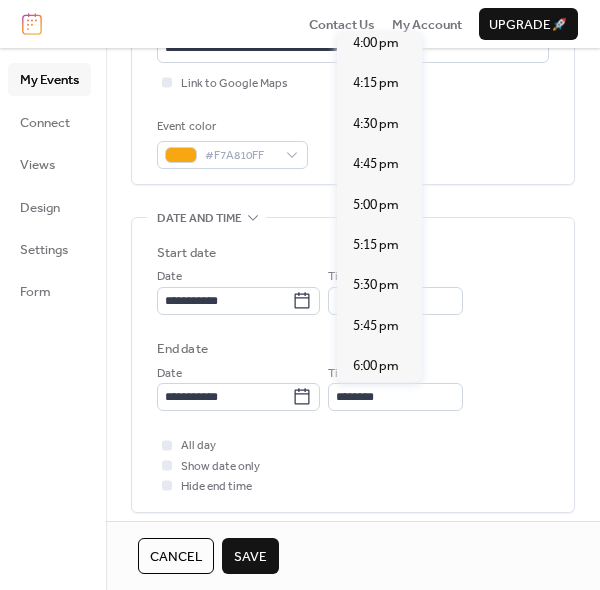 scroll, scrollTop: 788, scrollLeft: 0, axis: vertical 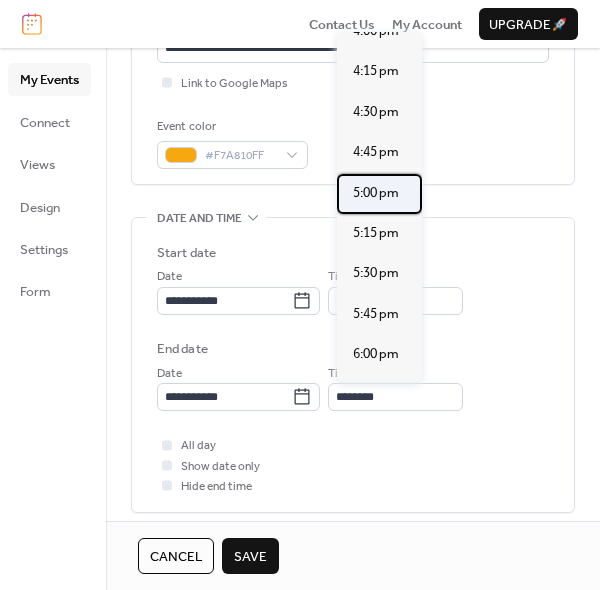 click on "5:00 pm" at bounding box center [376, 193] 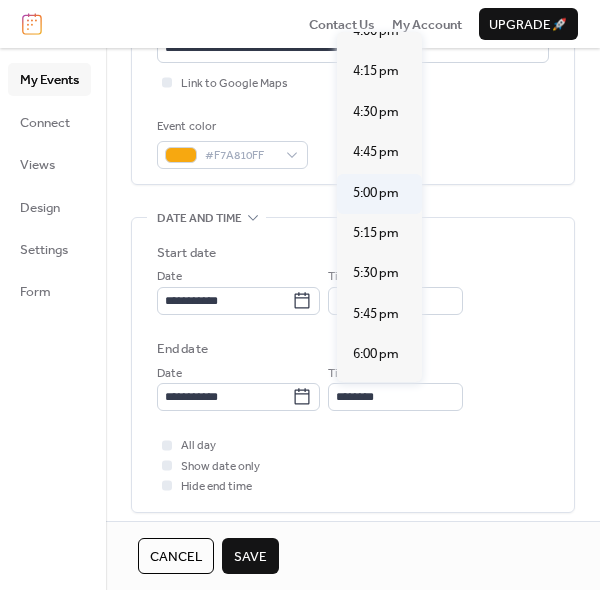 type on "*******" 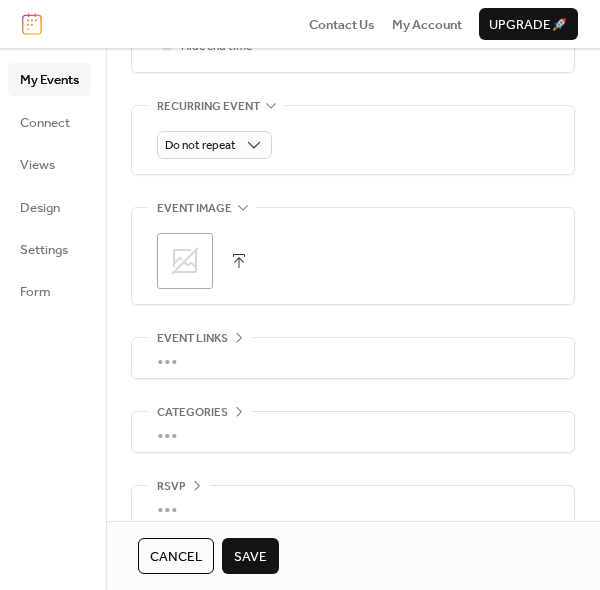 scroll, scrollTop: 927, scrollLeft: 0, axis: vertical 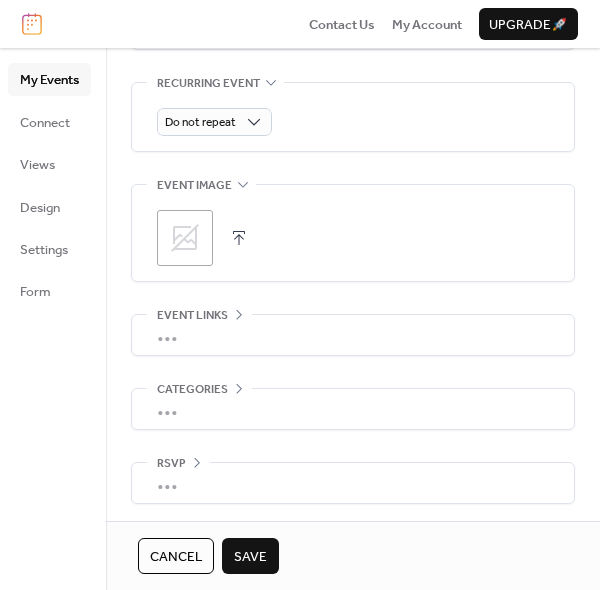 click on "Save" at bounding box center [250, 557] 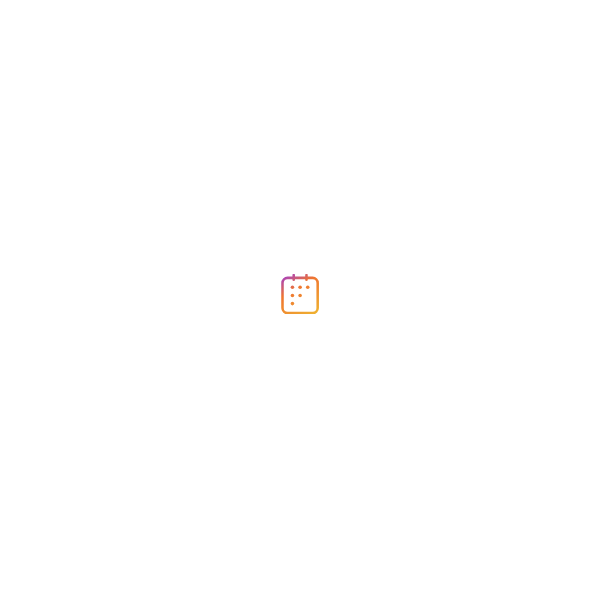 scroll, scrollTop: 0, scrollLeft: 0, axis: both 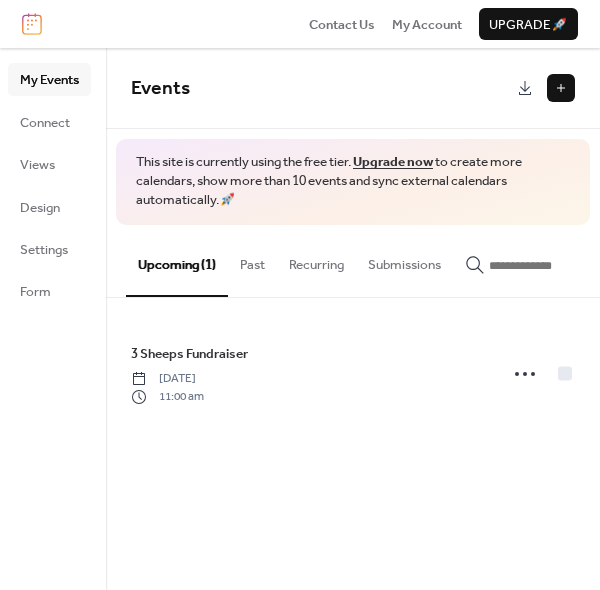 click at bounding box center [561, 88] 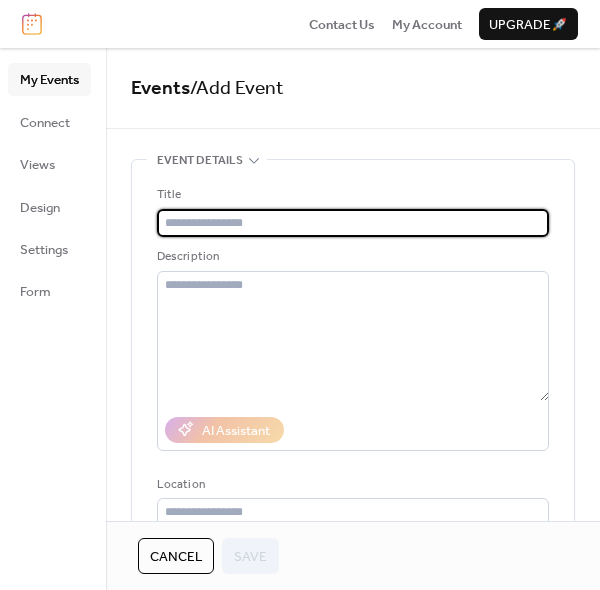 click at bounding box center [353, 223] 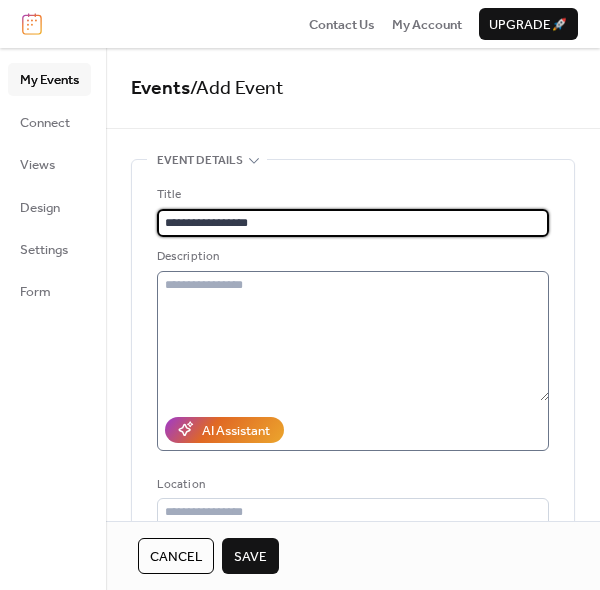 type on "**********" 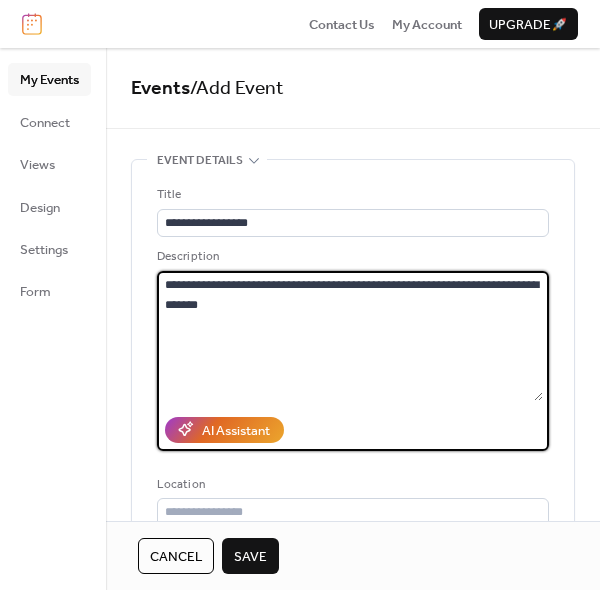 type on "**********" 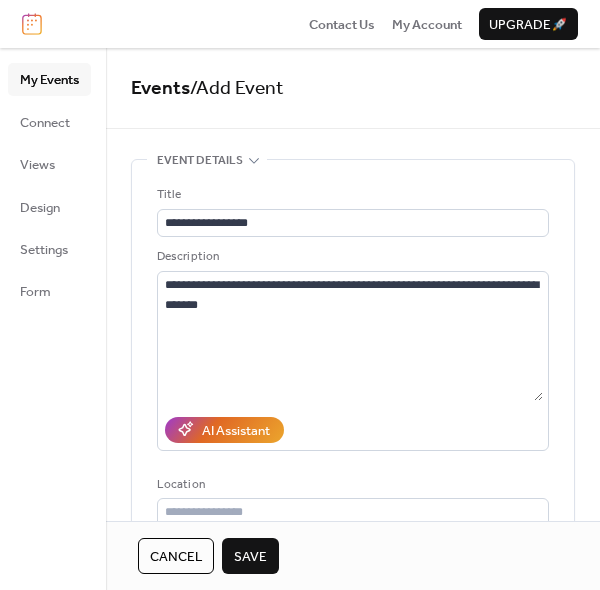 click on "Save" at bounding box center (250, 557) 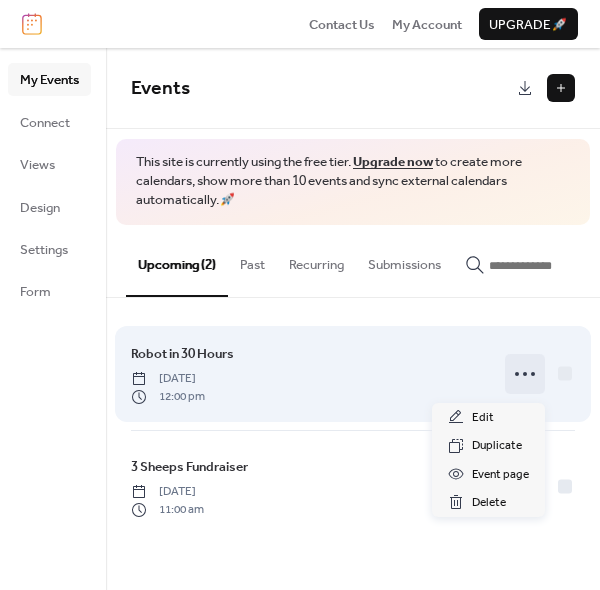 click 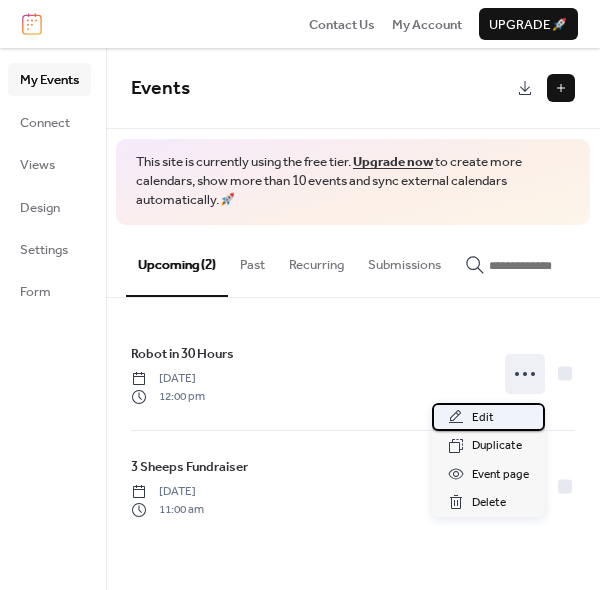 click on "Edit" at bounding box center [488, 417] 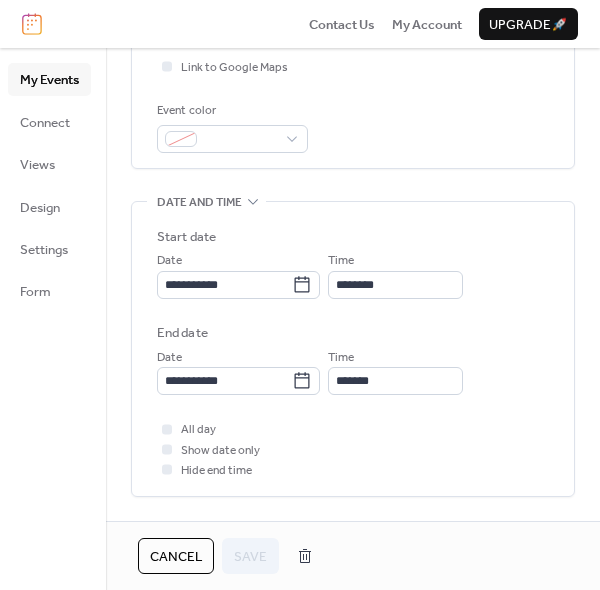 scroll, scrollTop: 513, scrollLeft: 0, axis: vertical 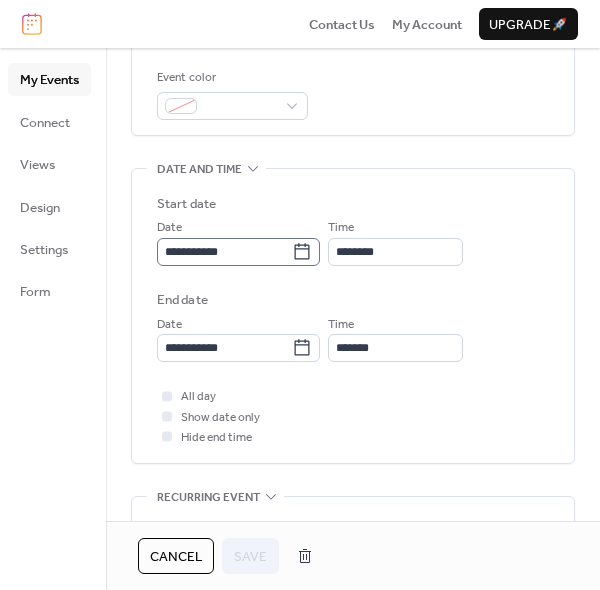click 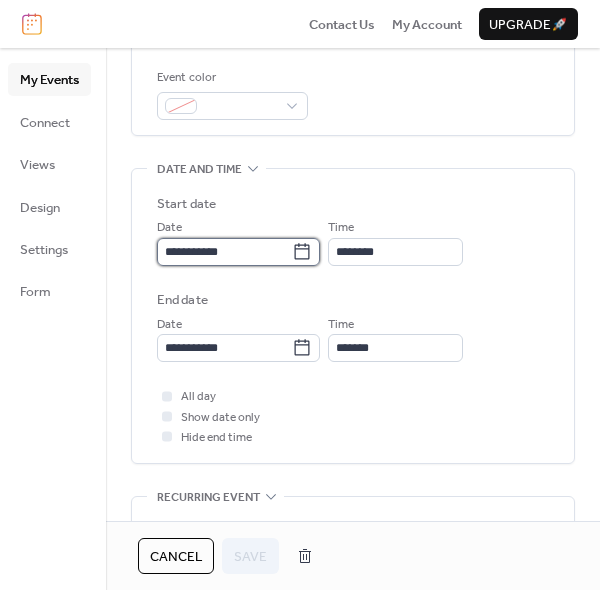 click on "**********" at bounding box center [224, 252] 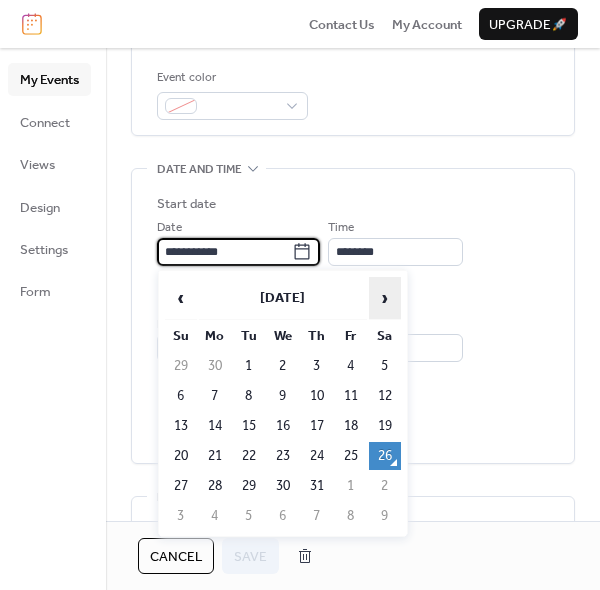 click on "›" at bounding box center [385, 298] 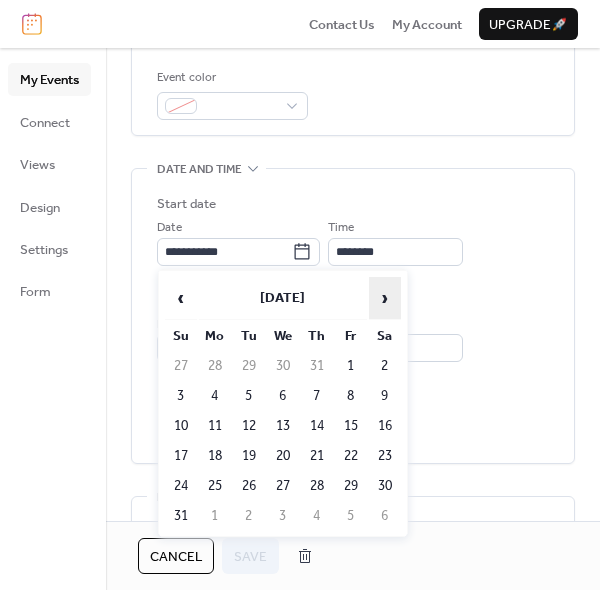 click on "›" at bounding box center [385, 298] 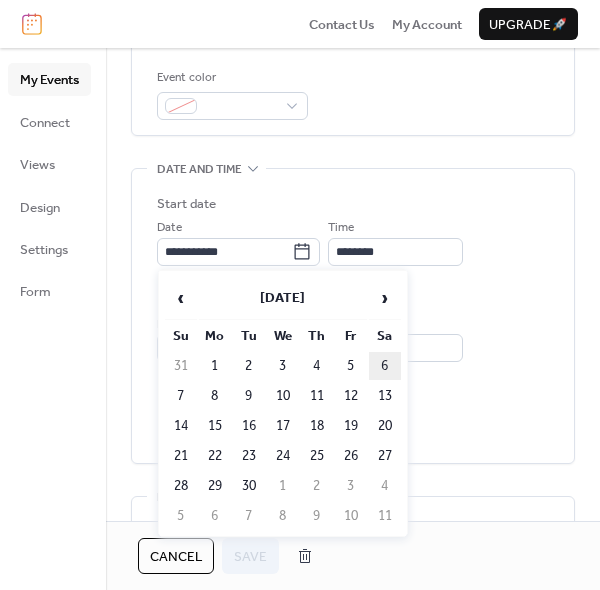click on "6" at bounding box center [385, 366] 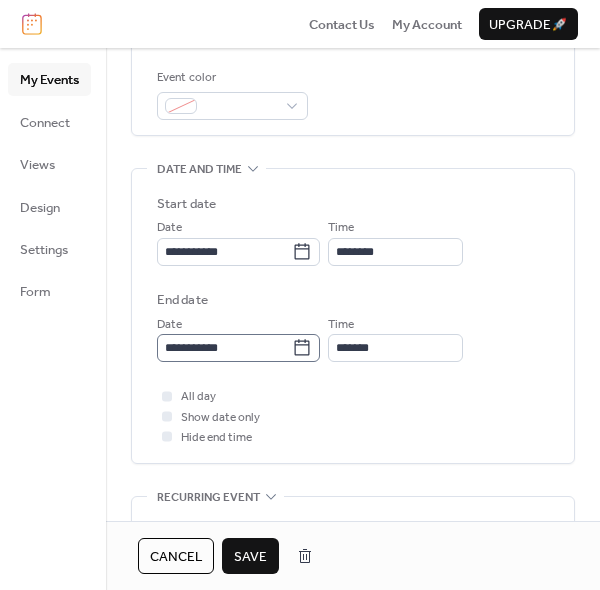 click 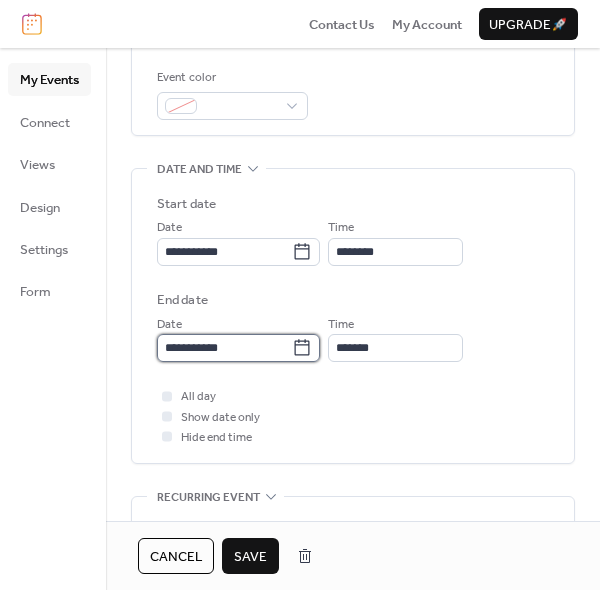 click on "**********" at bounding box center (224, 348) 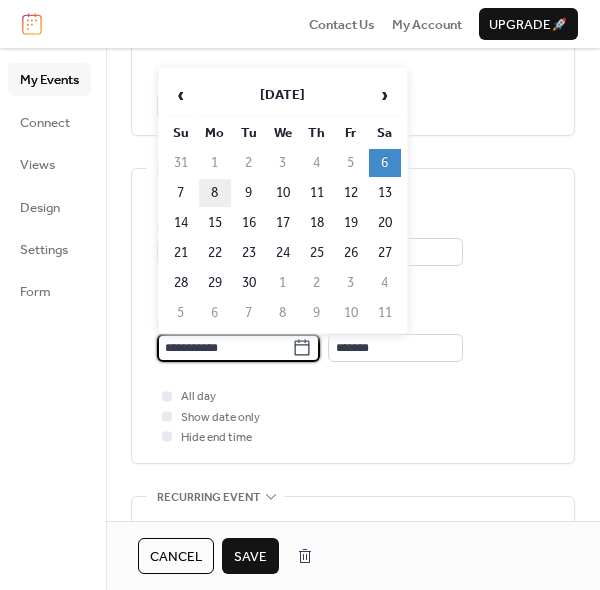 click on "8" at bounding box center [215, 193] 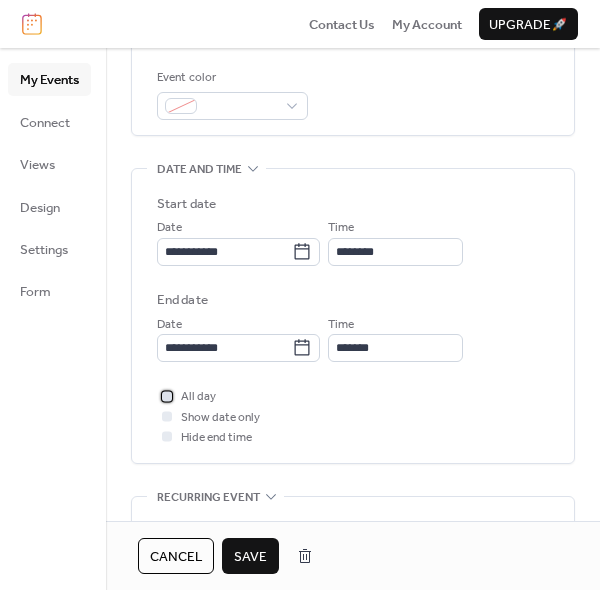 click at bounding box center (167, 396) 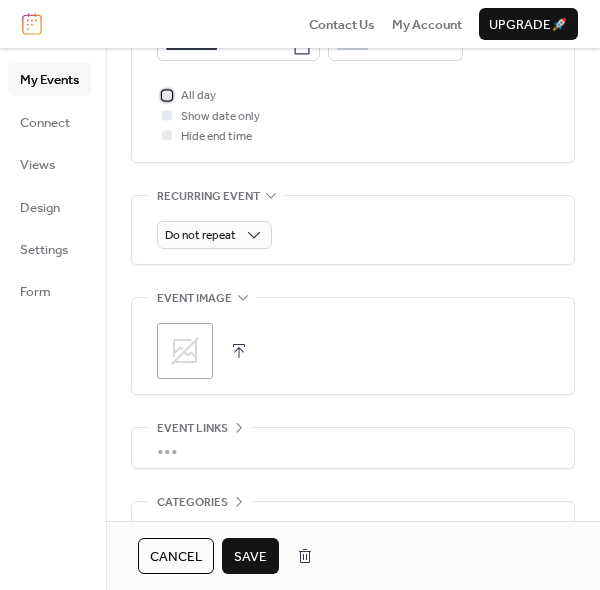 scroll, scrollTop: 927, scrollLeft: 0, axis: vertical 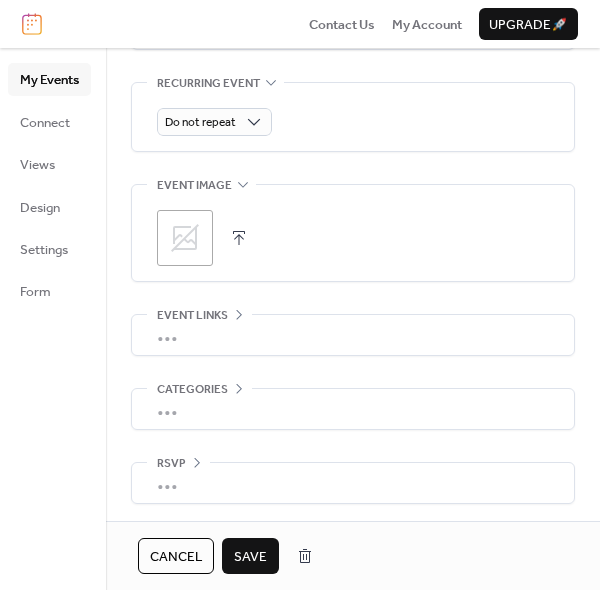 drag, startPoint x: 253, startPoint y: 555, endPoint x: 262, endPoint y: 513, distance: 42.953465 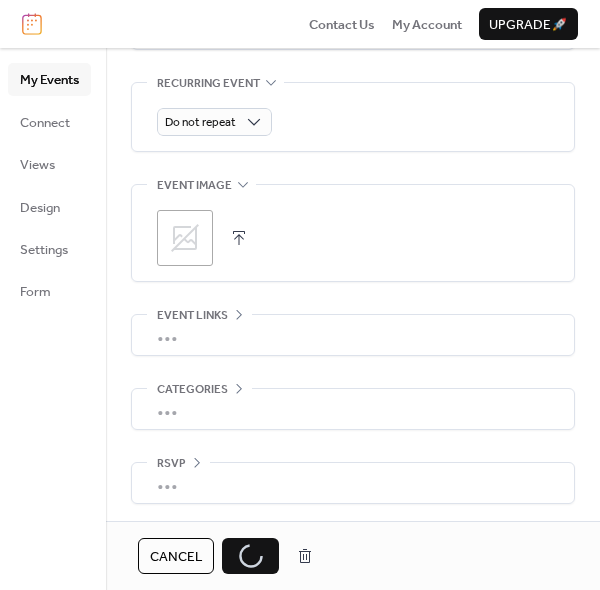 click on "Cancel Save" at bounding box center [230, 556] 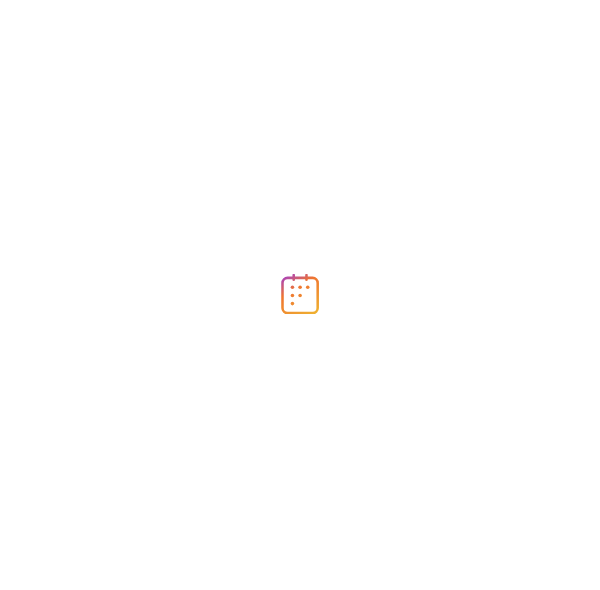 scroll, scrollTop: 0, scrollLeft: 0, axis: both 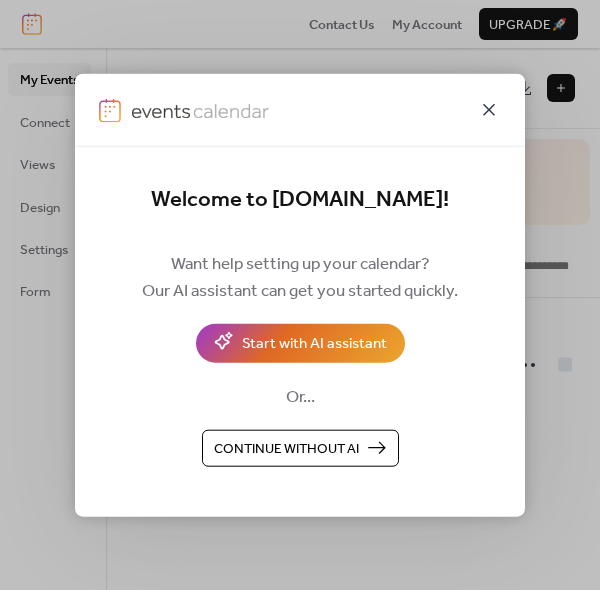 click 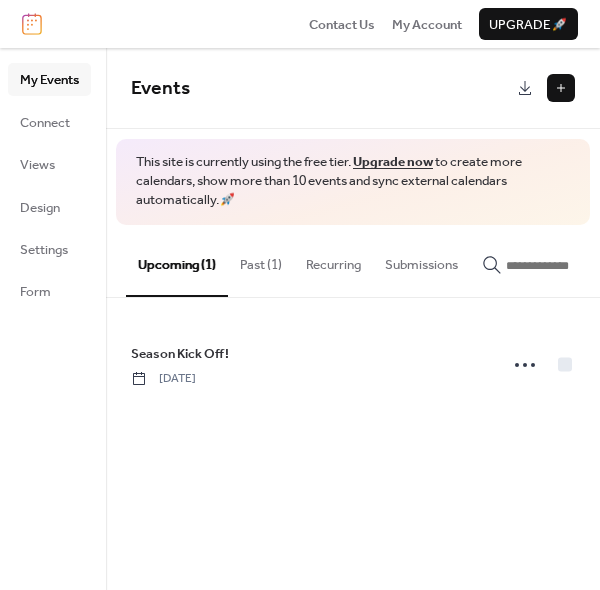 click on "Past (1)" at bounding box center (261, 260) 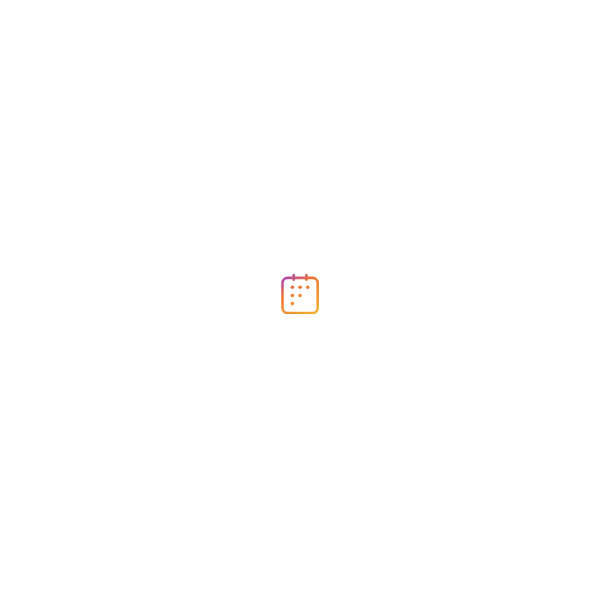 scroll, scrollTop: 0, scrollLeft: 0, axis: both 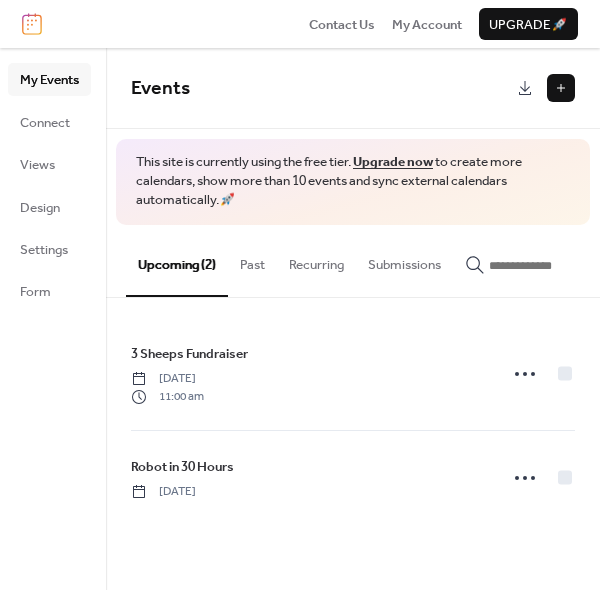 click at bounding box center [561, 88] 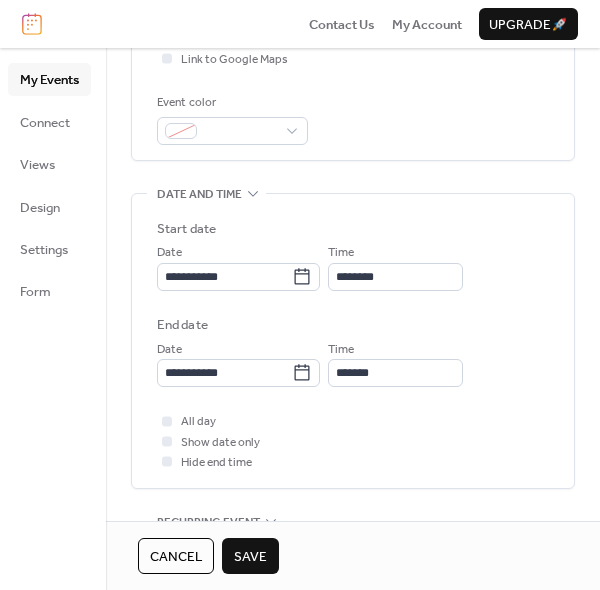 scroll, scrollTop: 528, scrollLeft: 0, axis: vertical 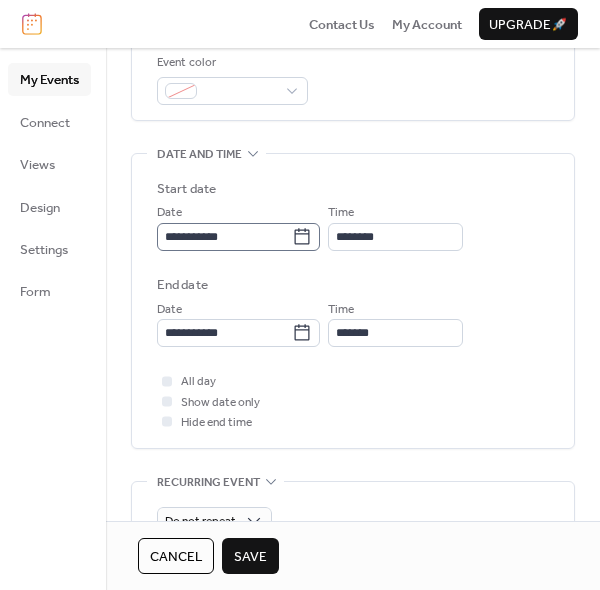 type on "**********" 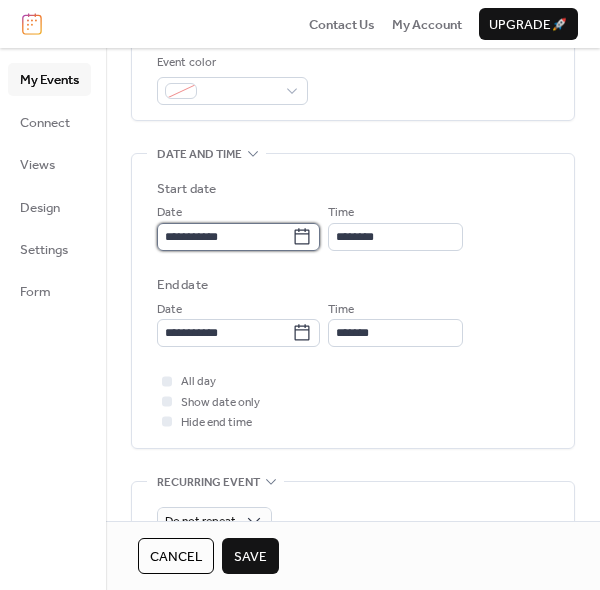 click on "**********" at bounding box center (224, 237) 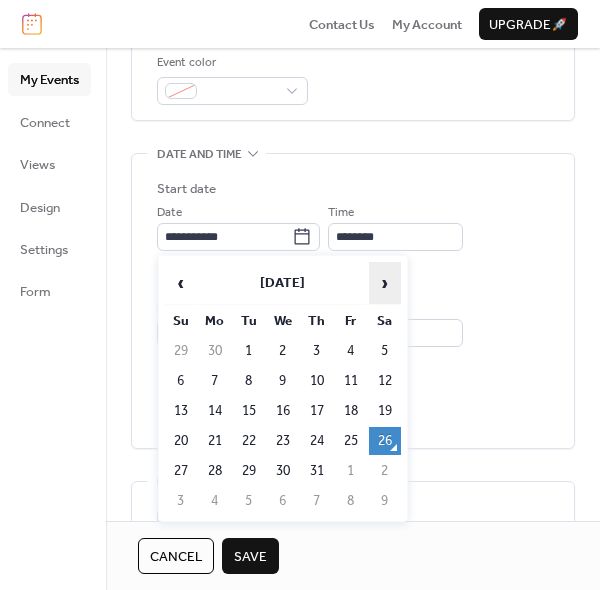 click on "›" at bounding box center (385, 283) 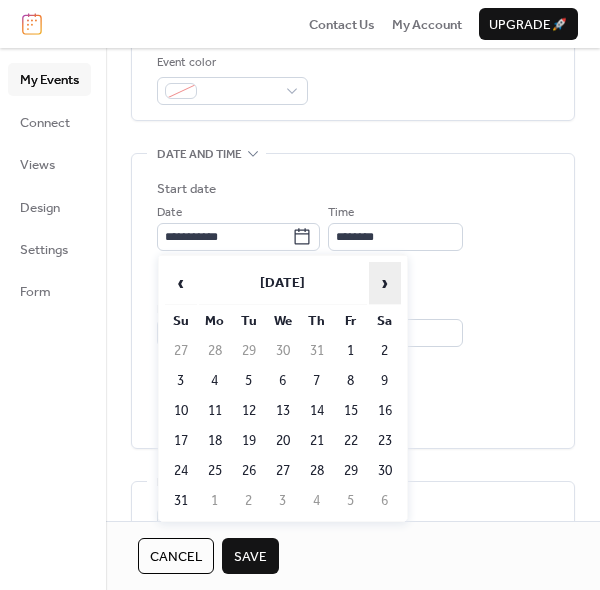 click on "›" at bounding box center [385, 283] 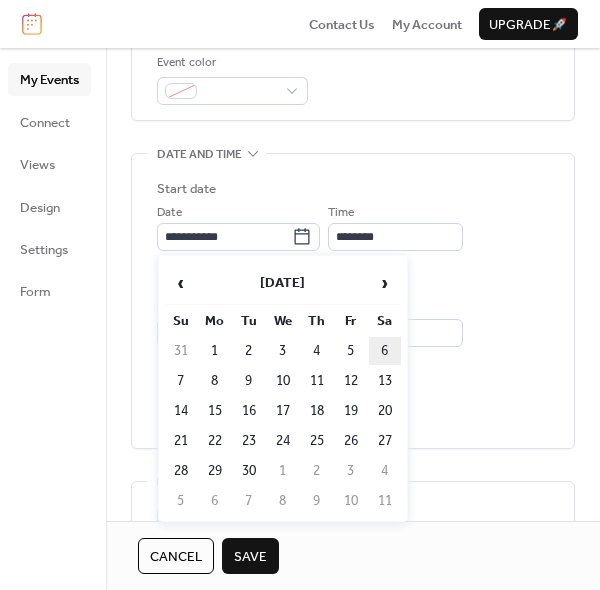 click on "6" at bounding box center [385, 351] 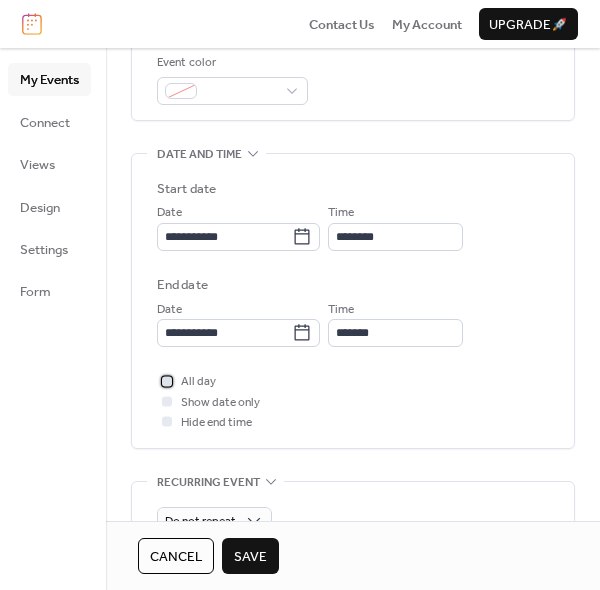click at bounding box center [167, 381] 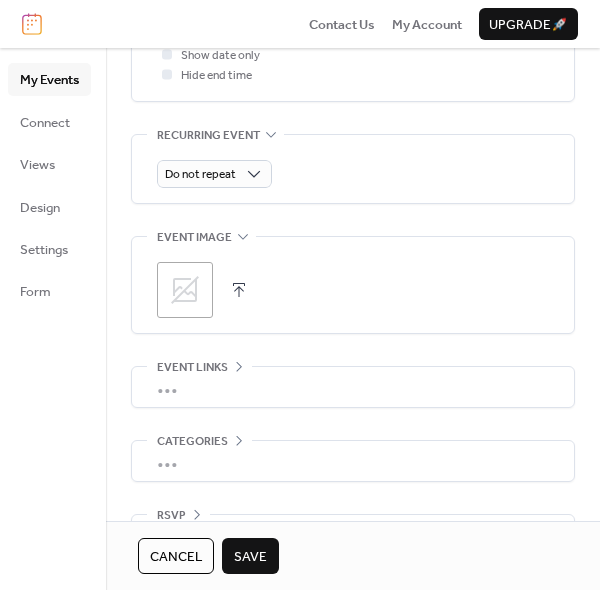 scroll, scrollTop: 927, scrollLeft: 0, axis: vertical 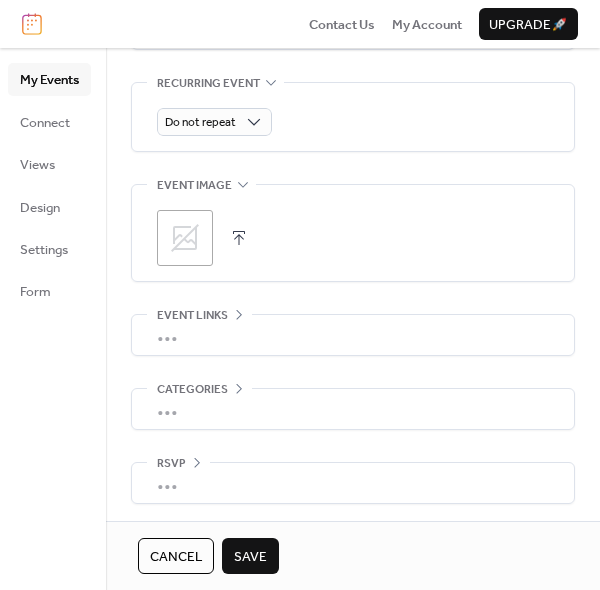 click at bounding box center [239, 238] 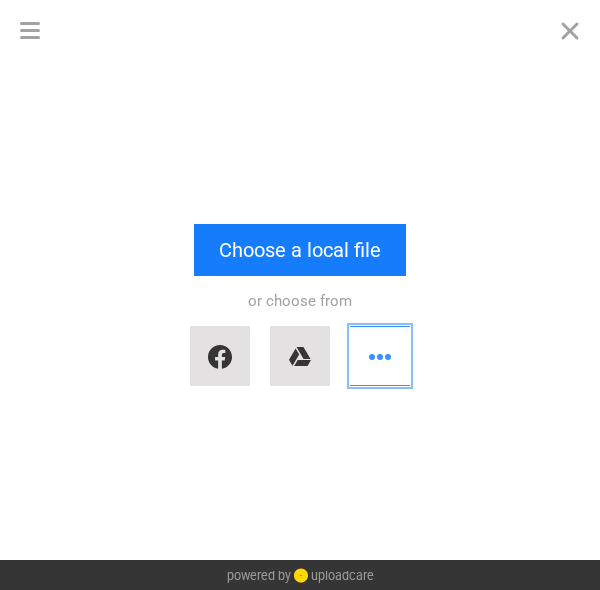 click at bounding box center (380, 356) 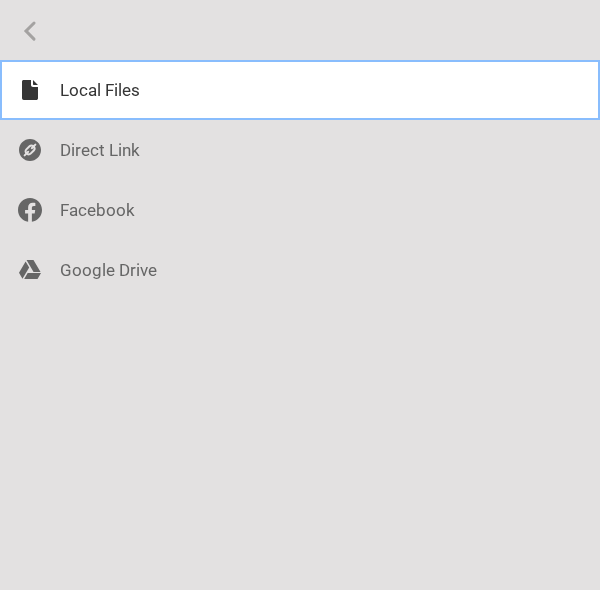 click at bounding box center [300, 90] 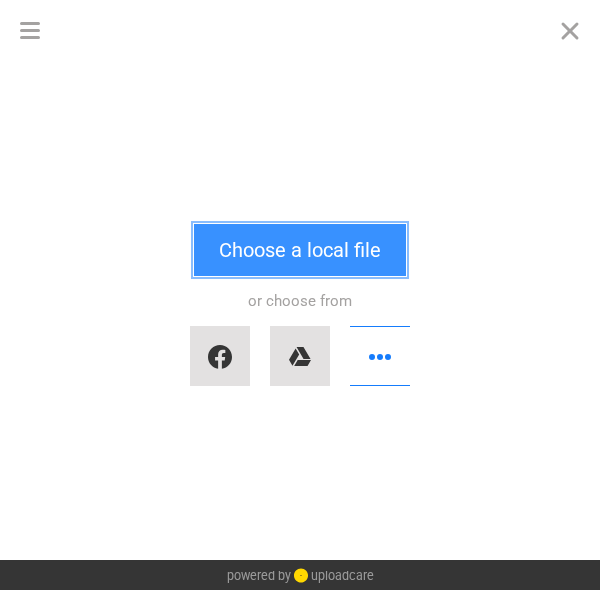 click on "Choose a local file" at bounding box center [300, 250] 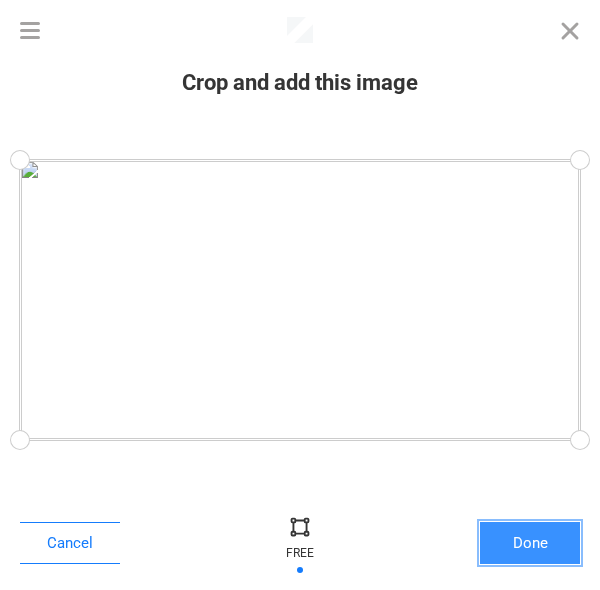 click on "Done" at bounding box center (530, 543) 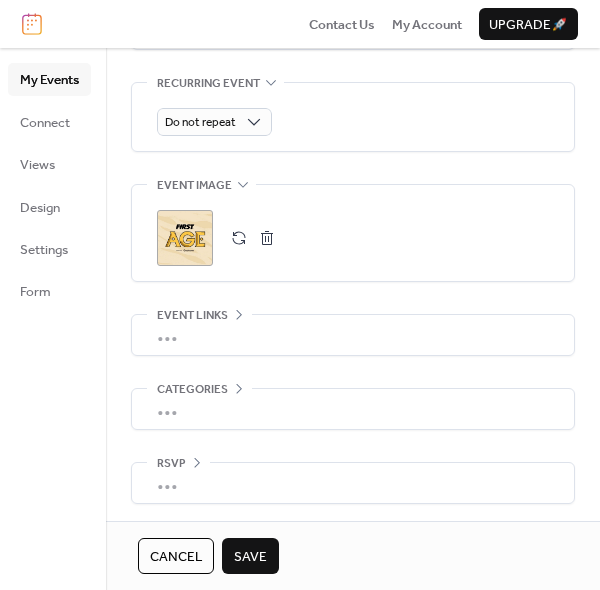 scroll, scrollTop: 927, scrollLeft: 0, axis: vertical 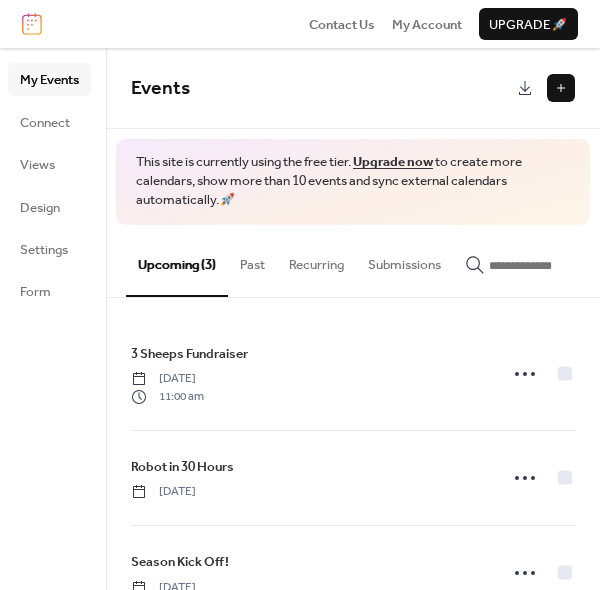 drag, startPoint x: 593, startPoint y: 336, endPoint x: 600, endPoint y: 422, distance: 86.28442 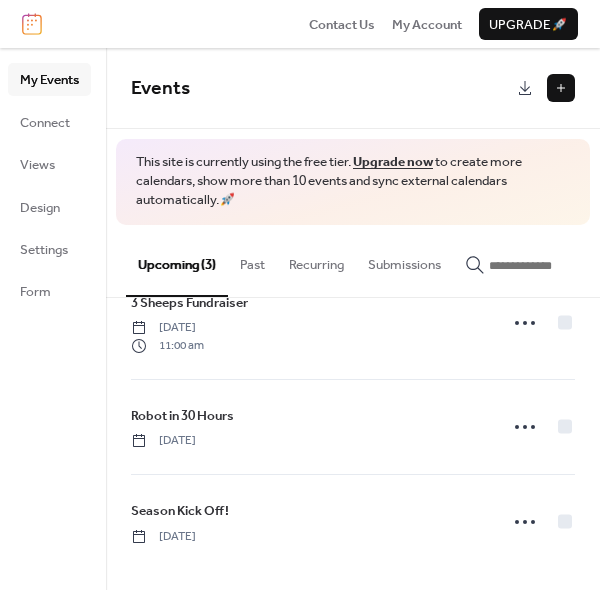 scroll, scrollTop: 0, scrollLeft: 0, axis: both 